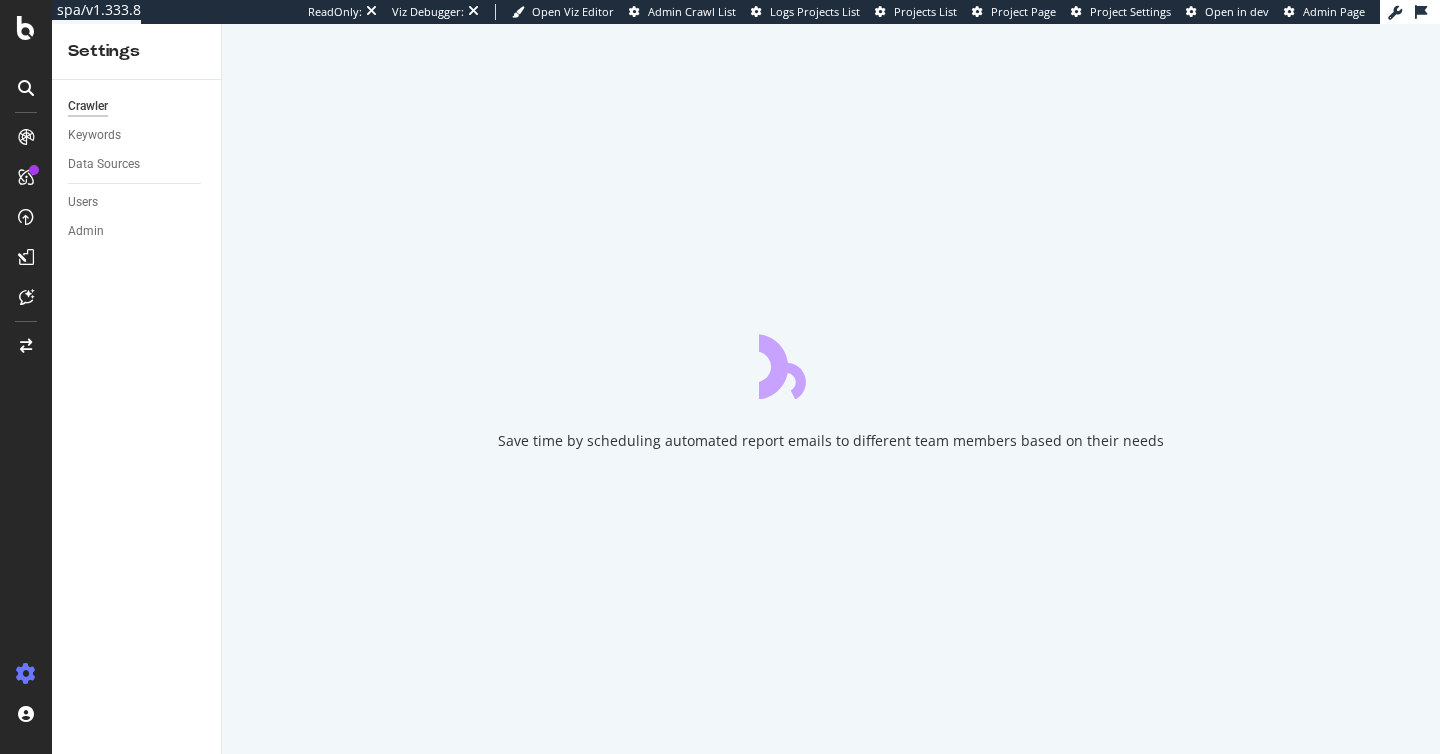 scroll, scrollTop: 0, scrollLeft: 0, axis: both 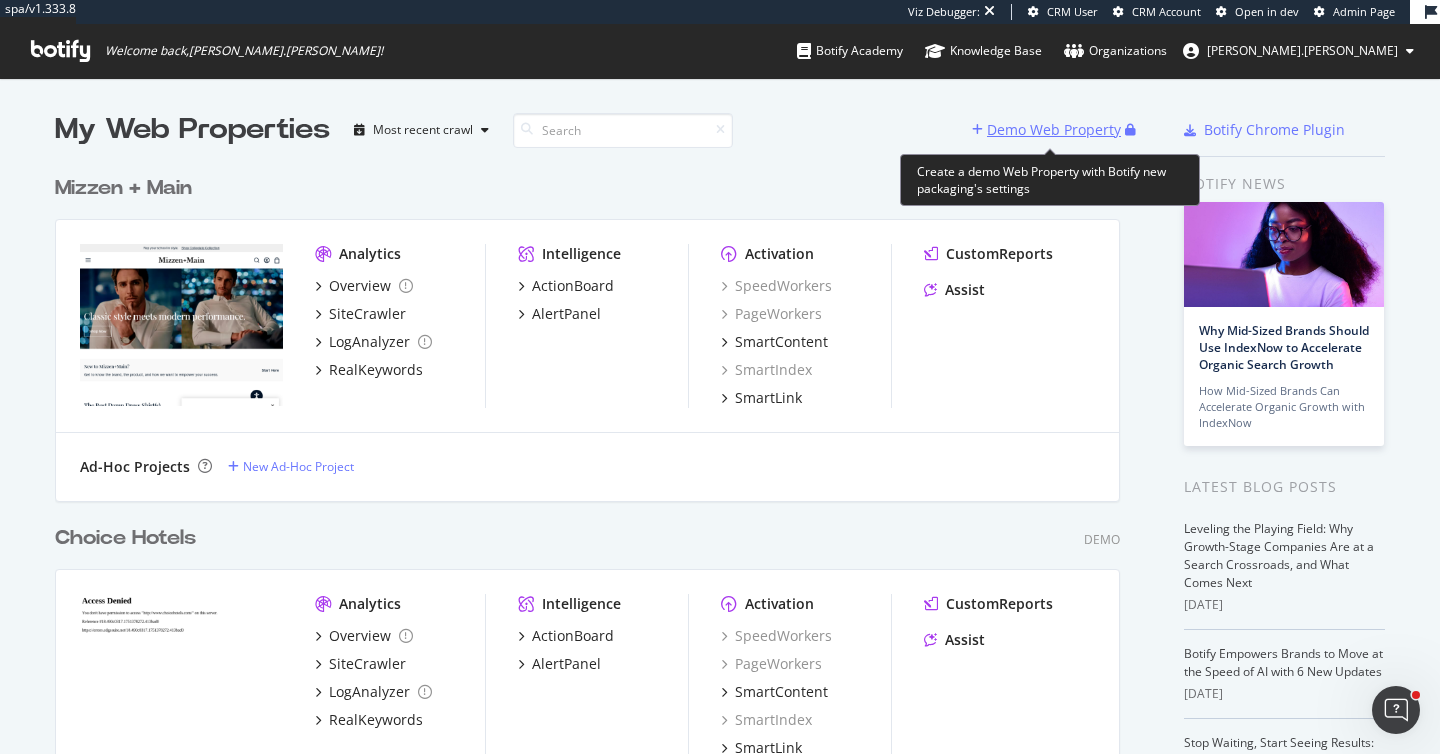 click on "Demo Web Property" at bounding box center (1054, 130) 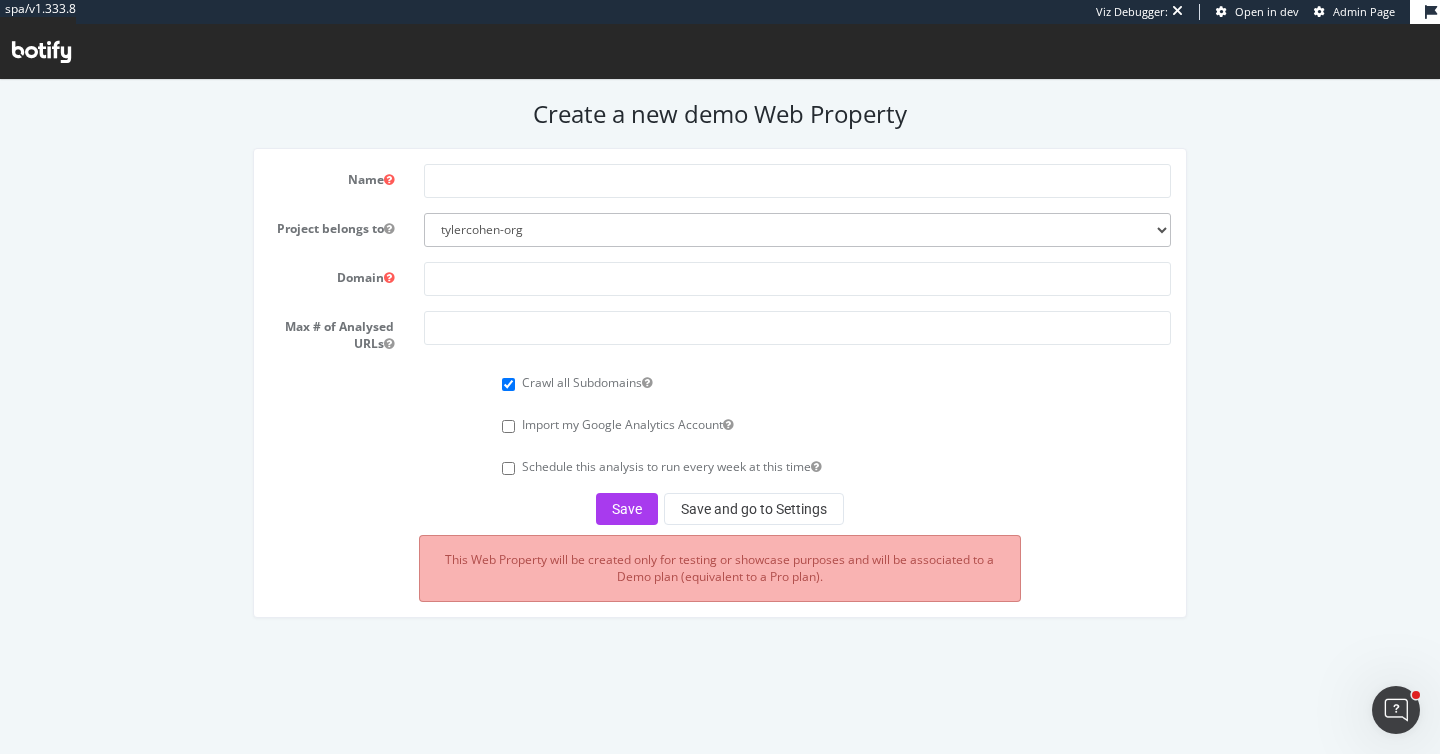 scroll, scrollTop: 0, scrollLeft: 0, axis: both 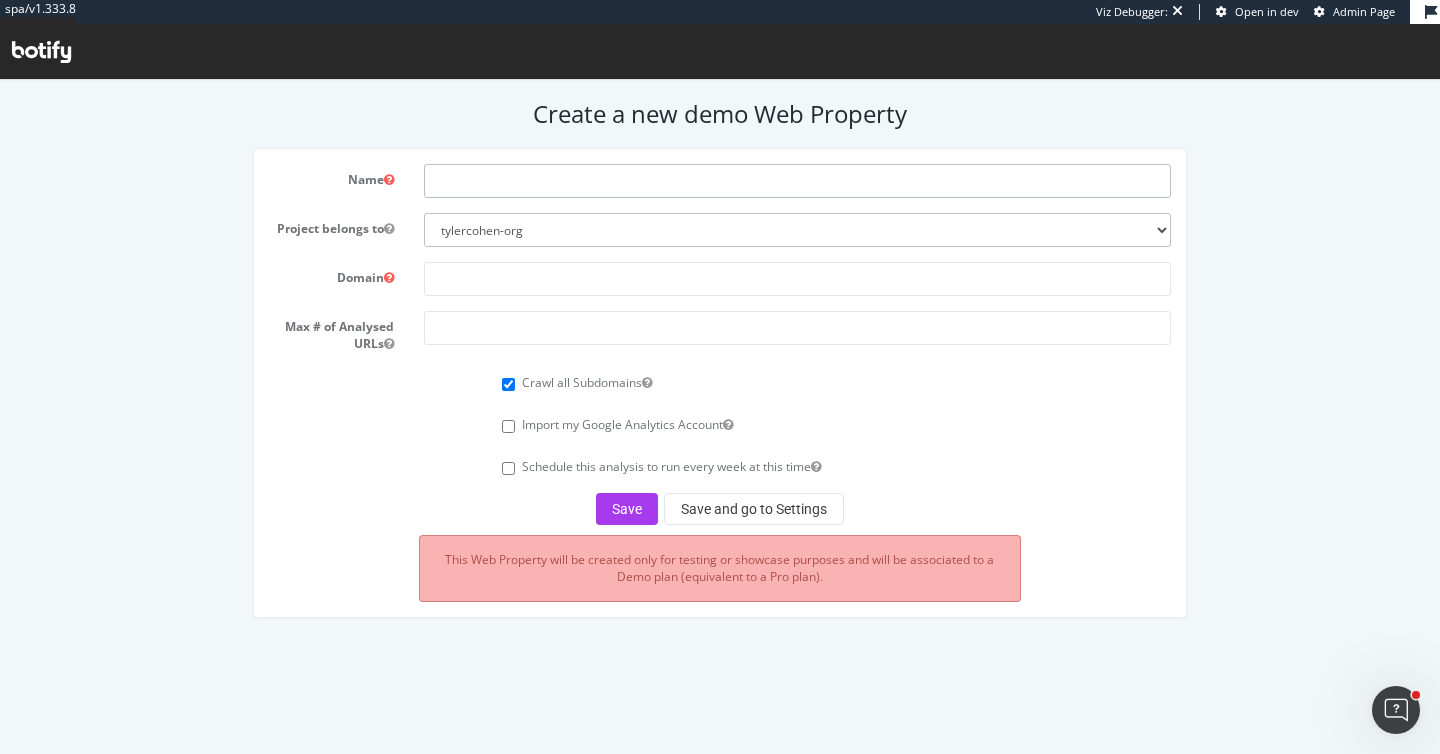 click at bounding box center (797, 181) 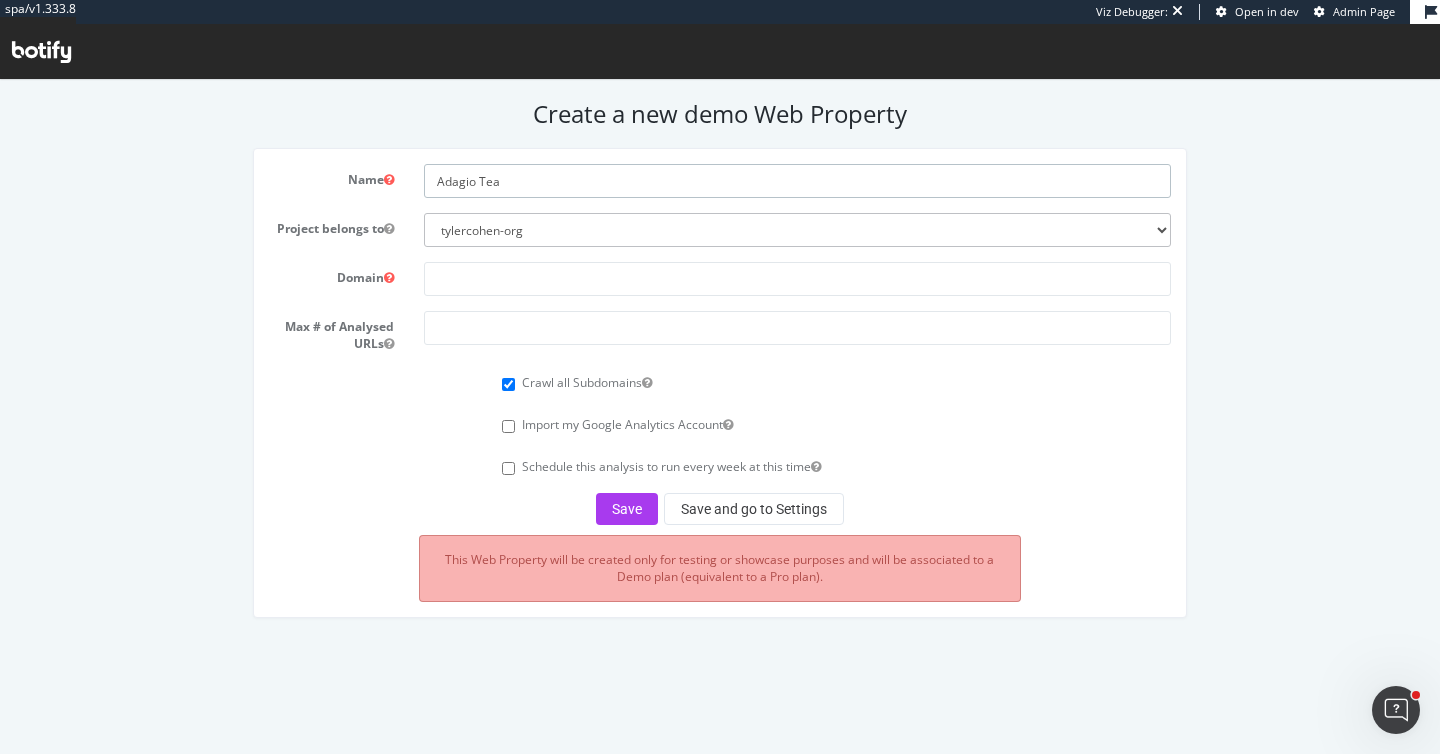 type on "Adagio Tea" 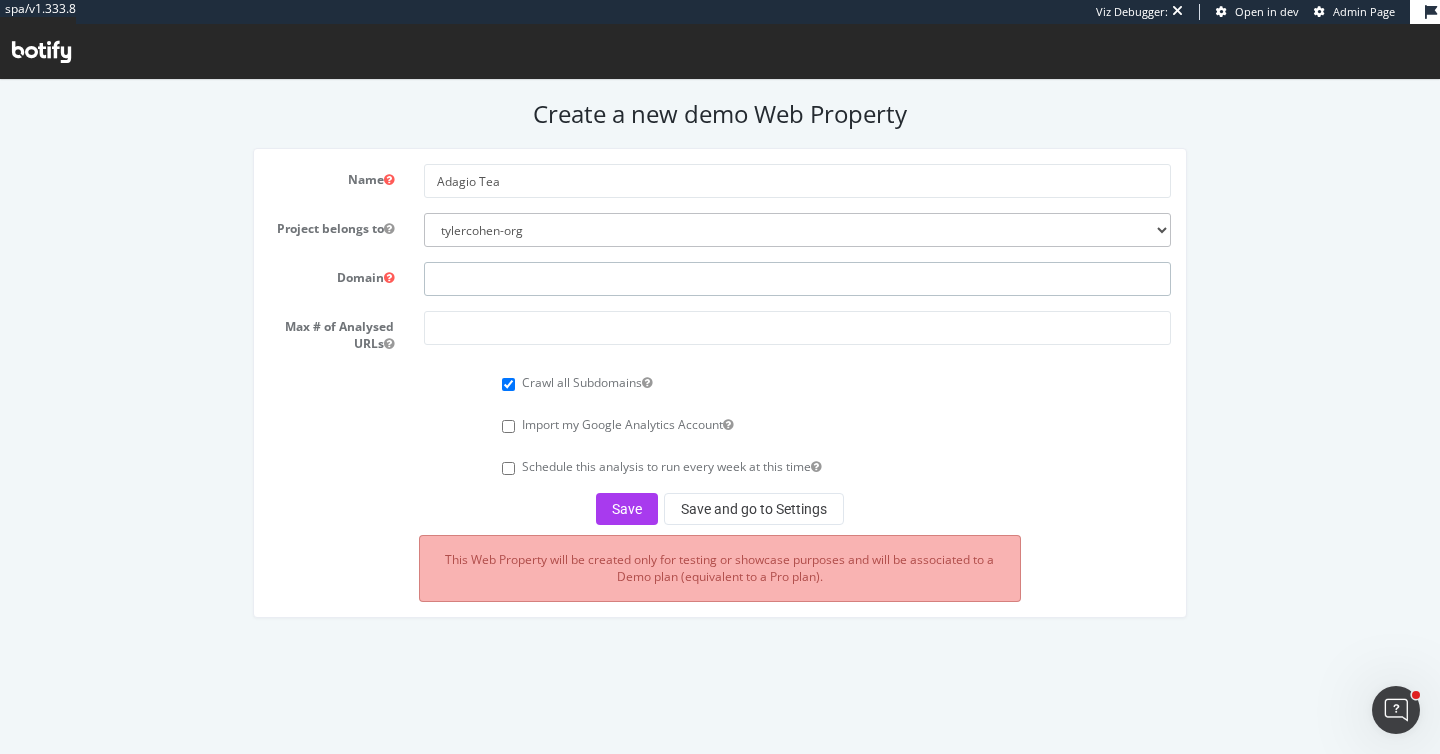 click at bounding box center [797, 279] 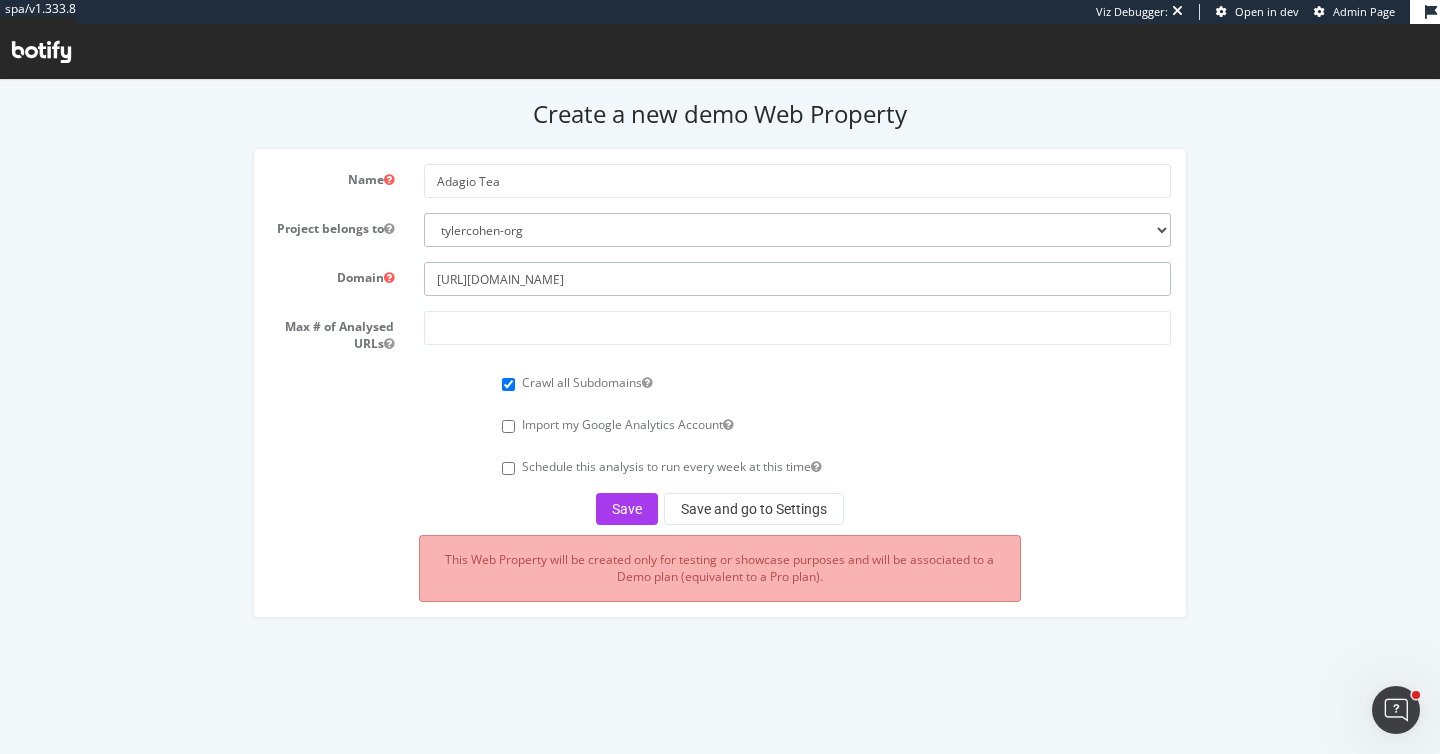 type on "https://www.adagio.com/" 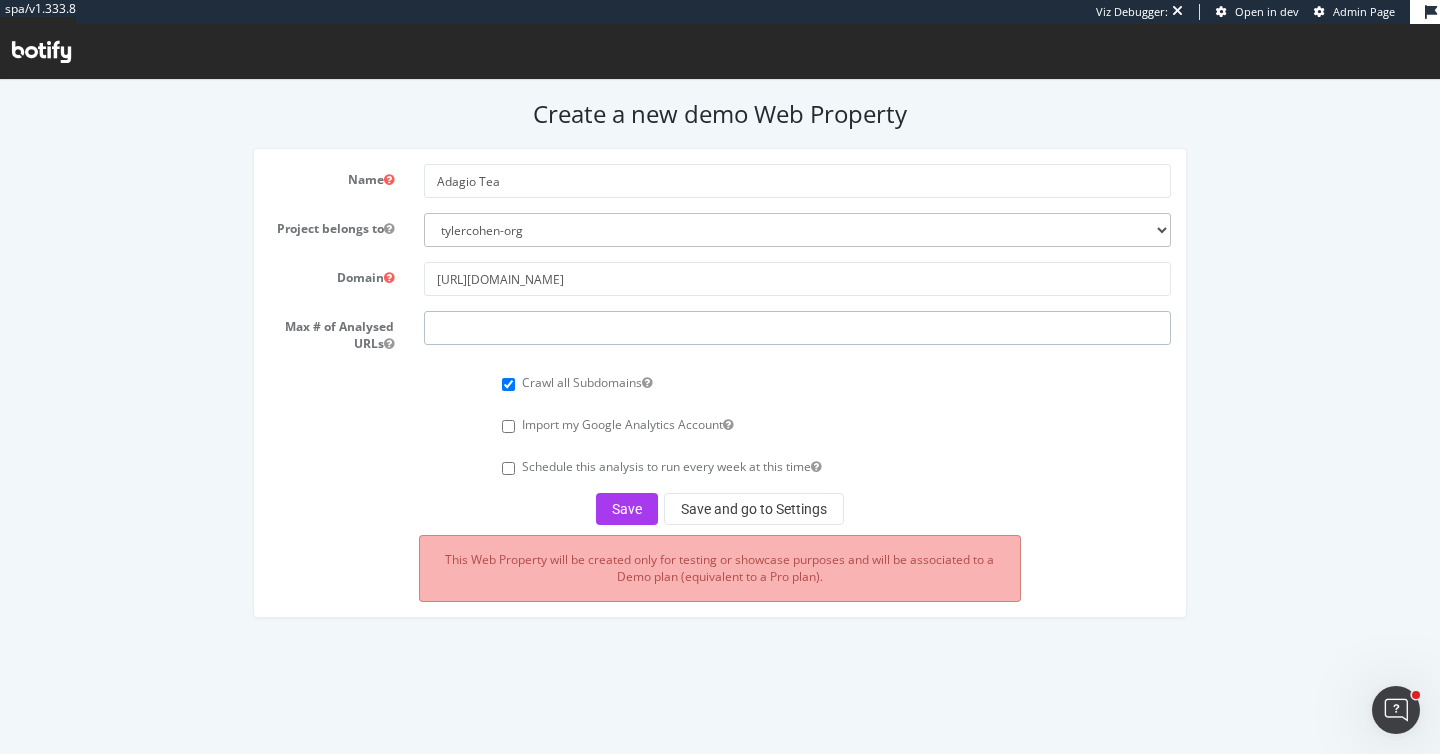 click at bounding box center (797, 328) 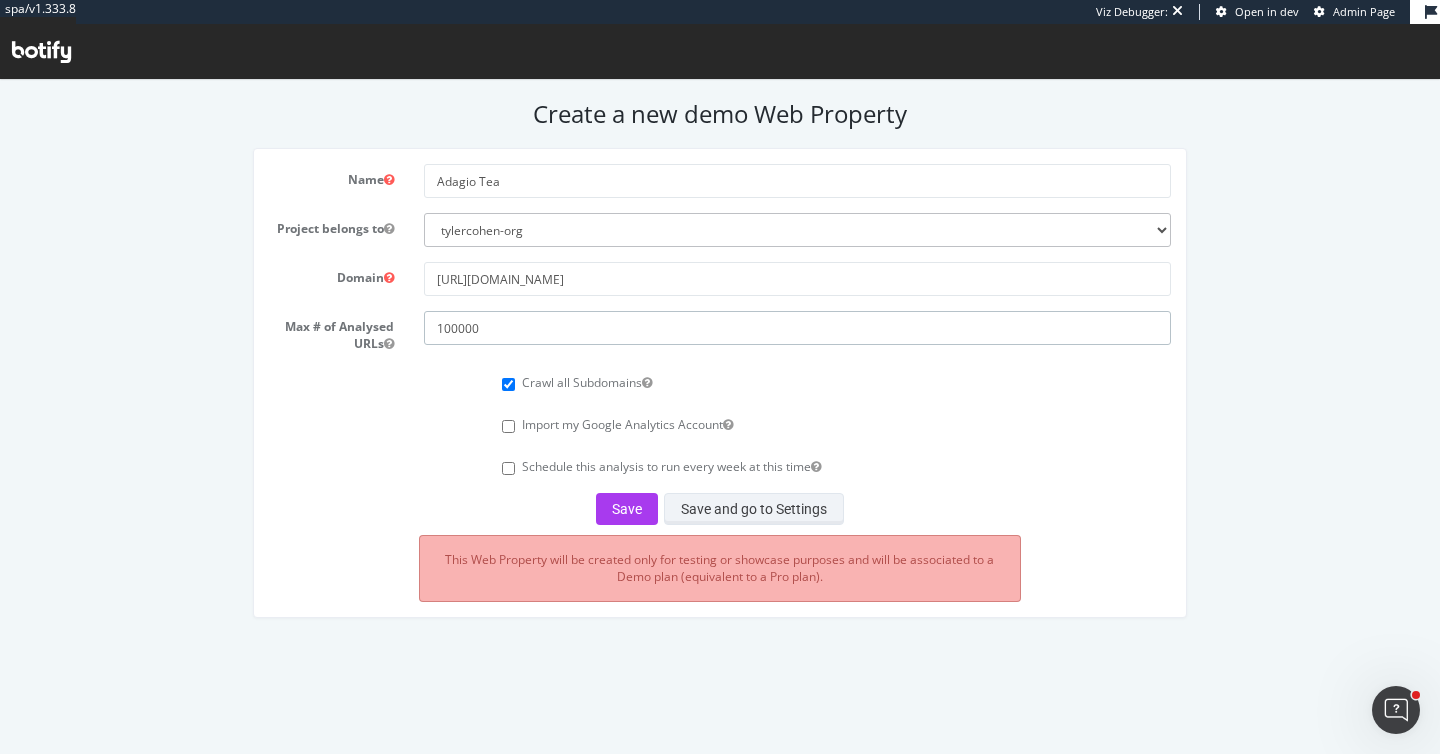 type on "100000" 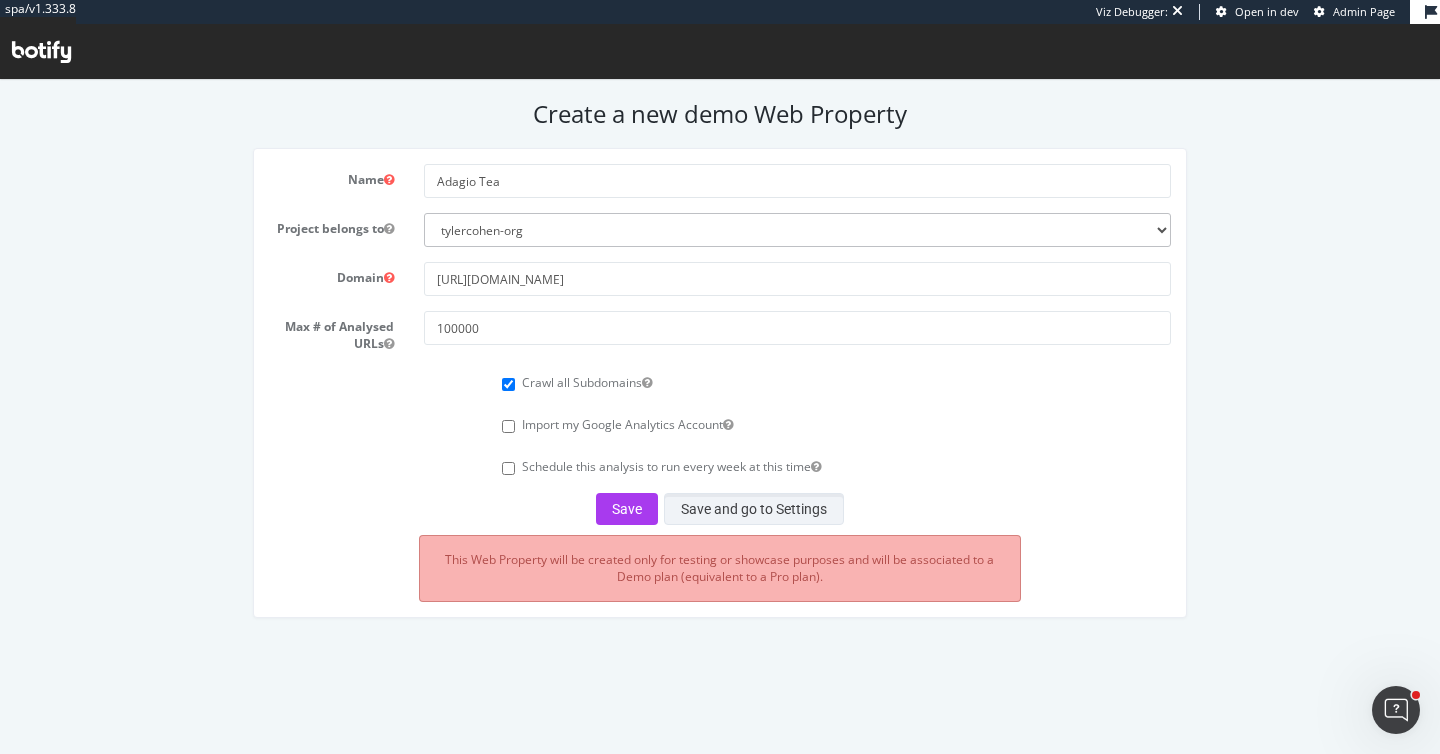 click on "Save and go to Settings" at bounding box center (754, 509) 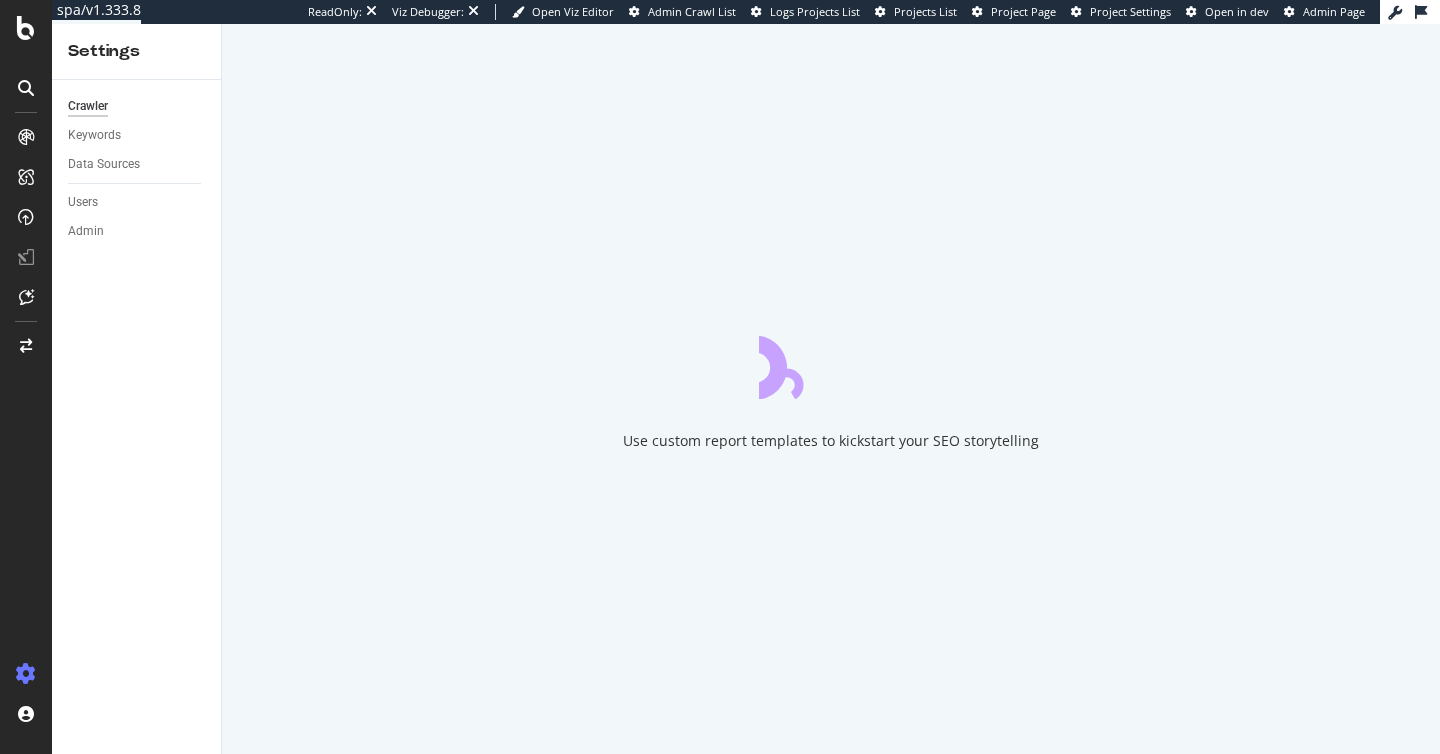 scroll, scrollTop: 0, scrollLeft: 0, axis: both 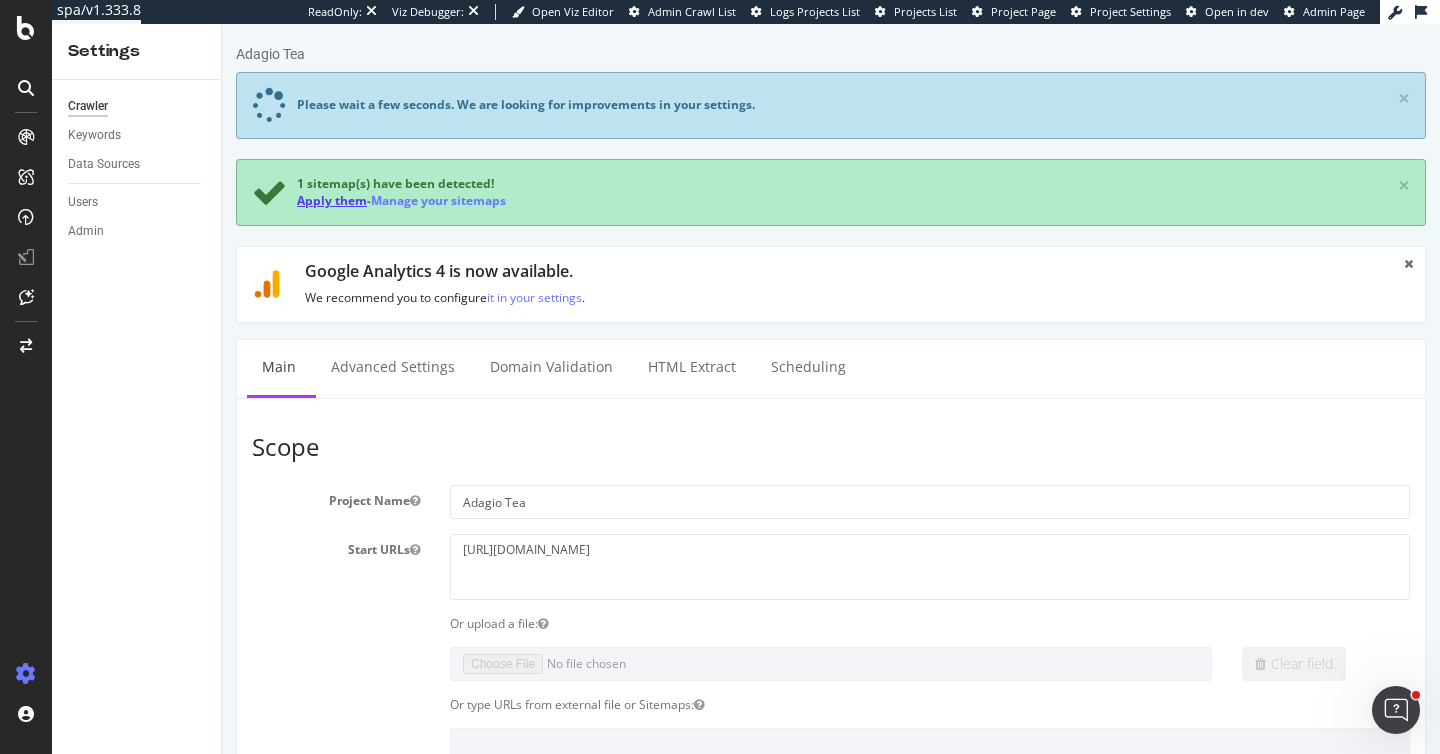 click on "Apply them" at bounding box center (332, 200) 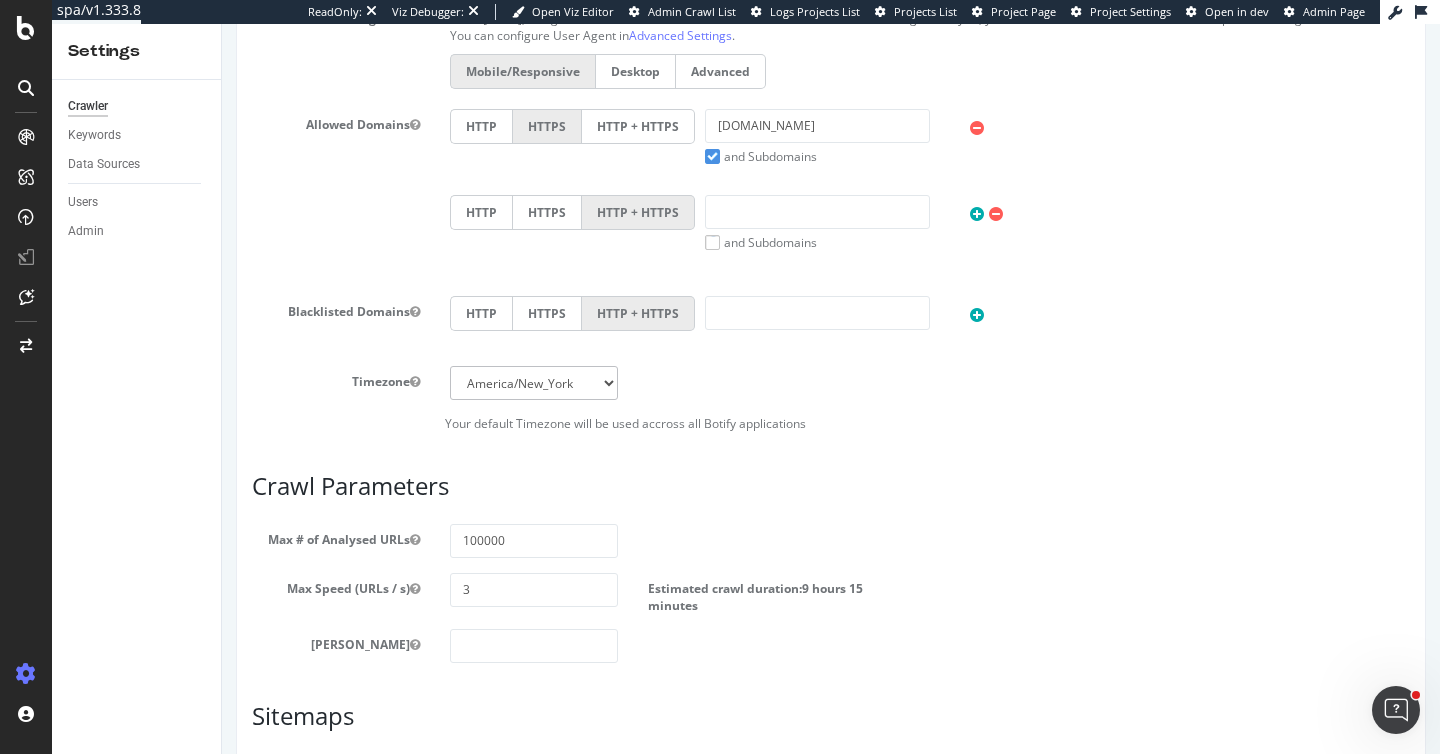 scroll, scrollTop: 1054, scrollLeft: 0, axis: vertical 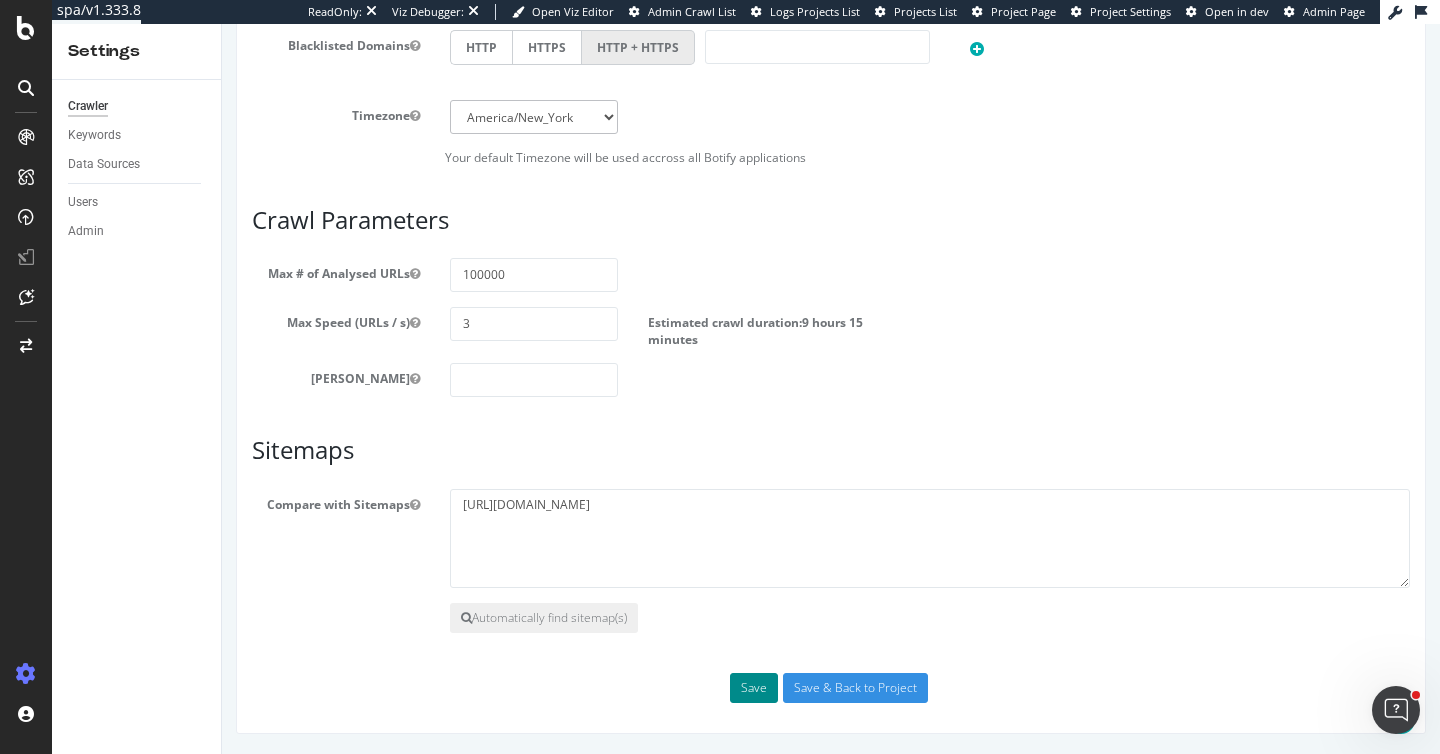 click on "Save" at bounding box center [754, 688] 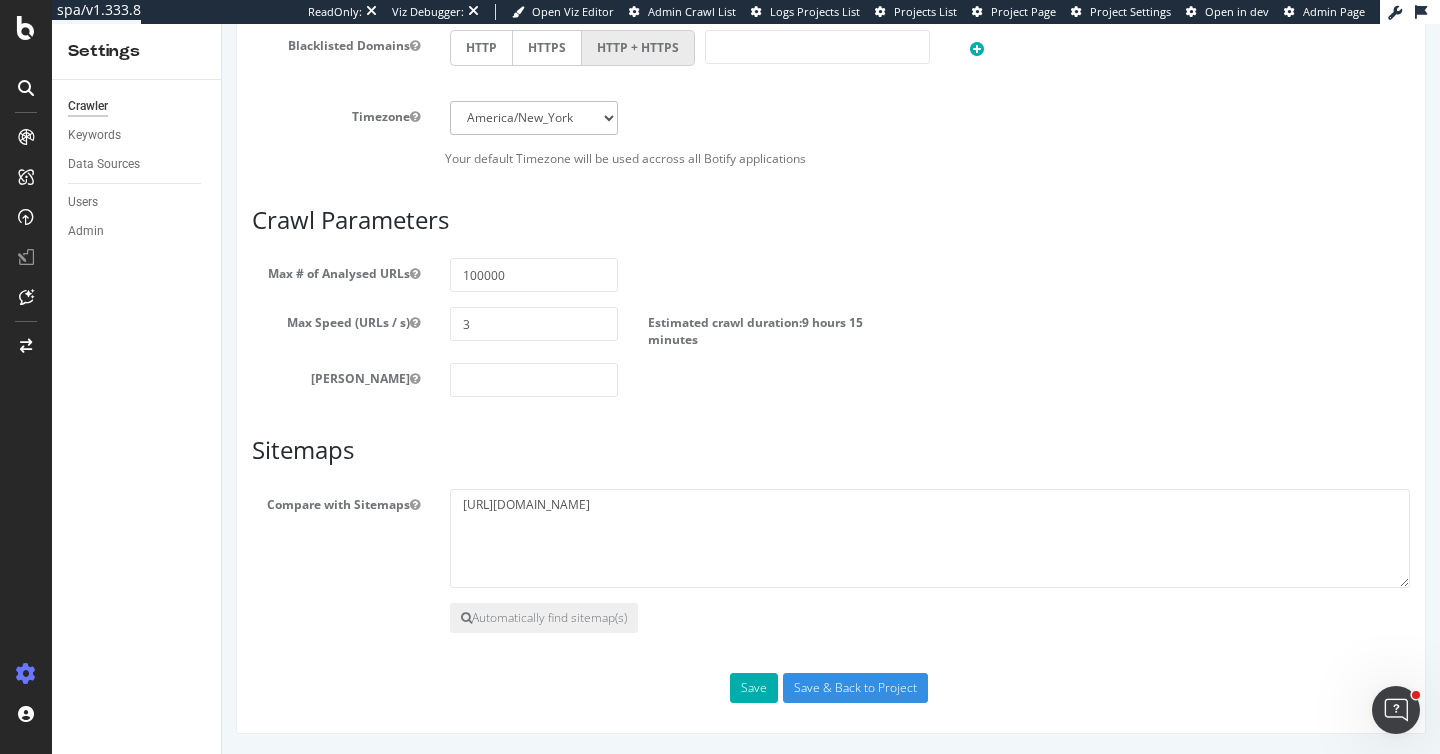 scroll, scrollTop: 0, scrollLeft: 0, axis: both 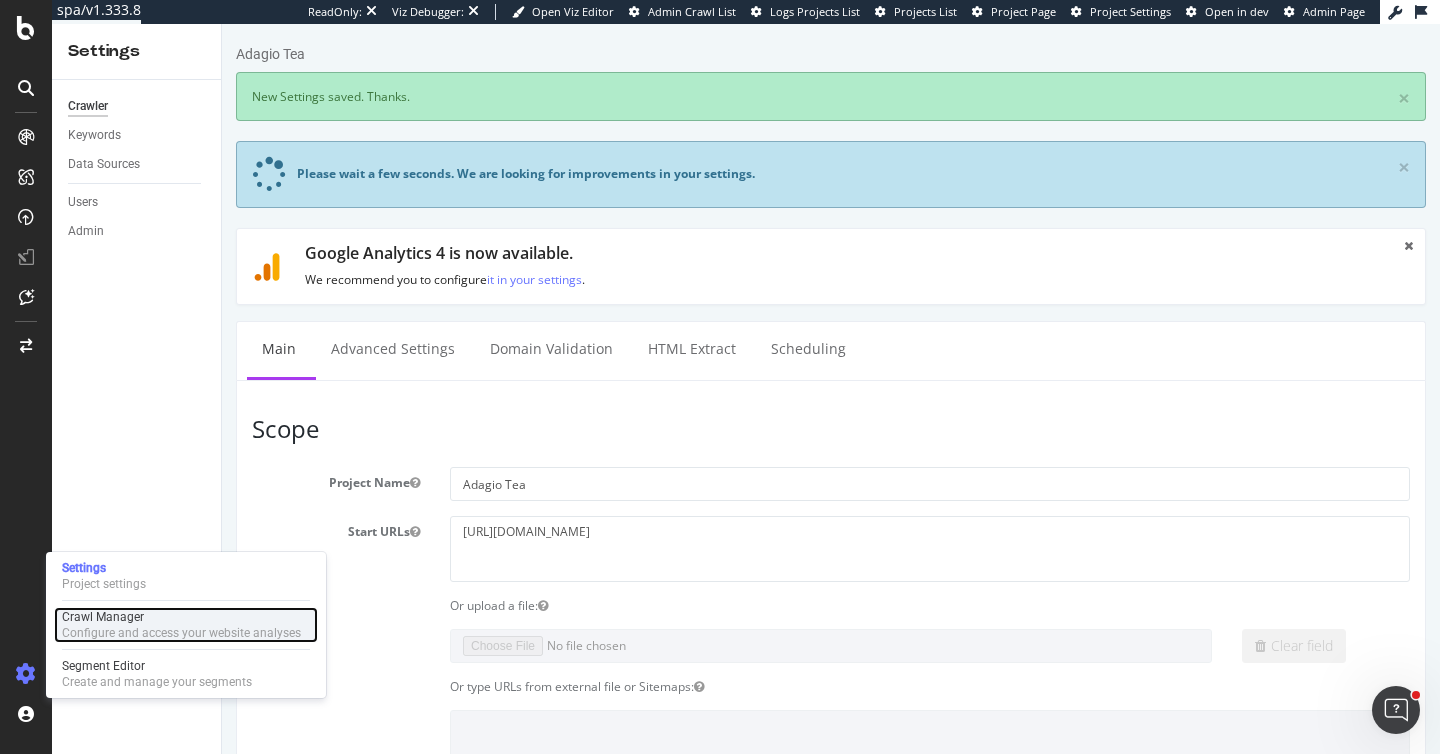 click on "Configure and access your website analyses" at bounding box center (181, 633) 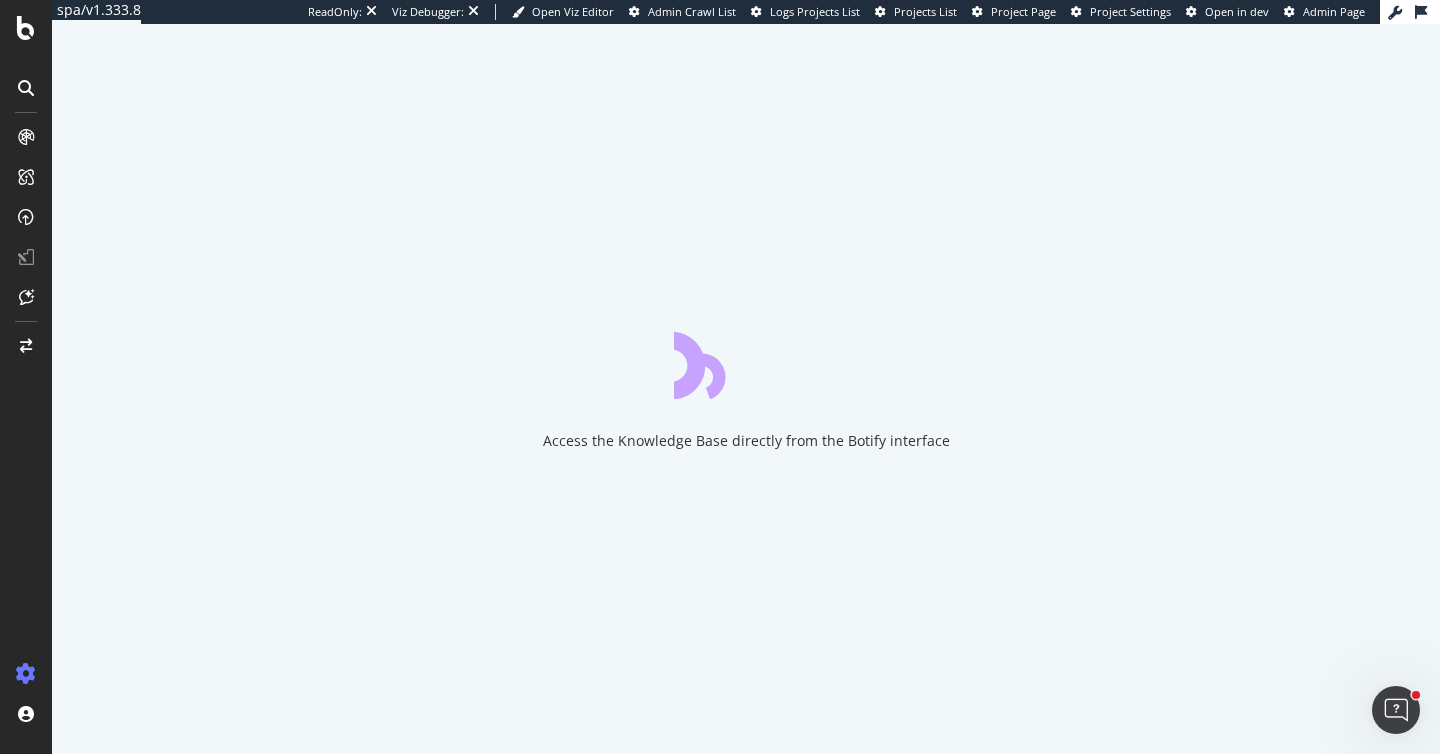 scroll, scrollTop: 0, scrollLeft: 0, axis: both 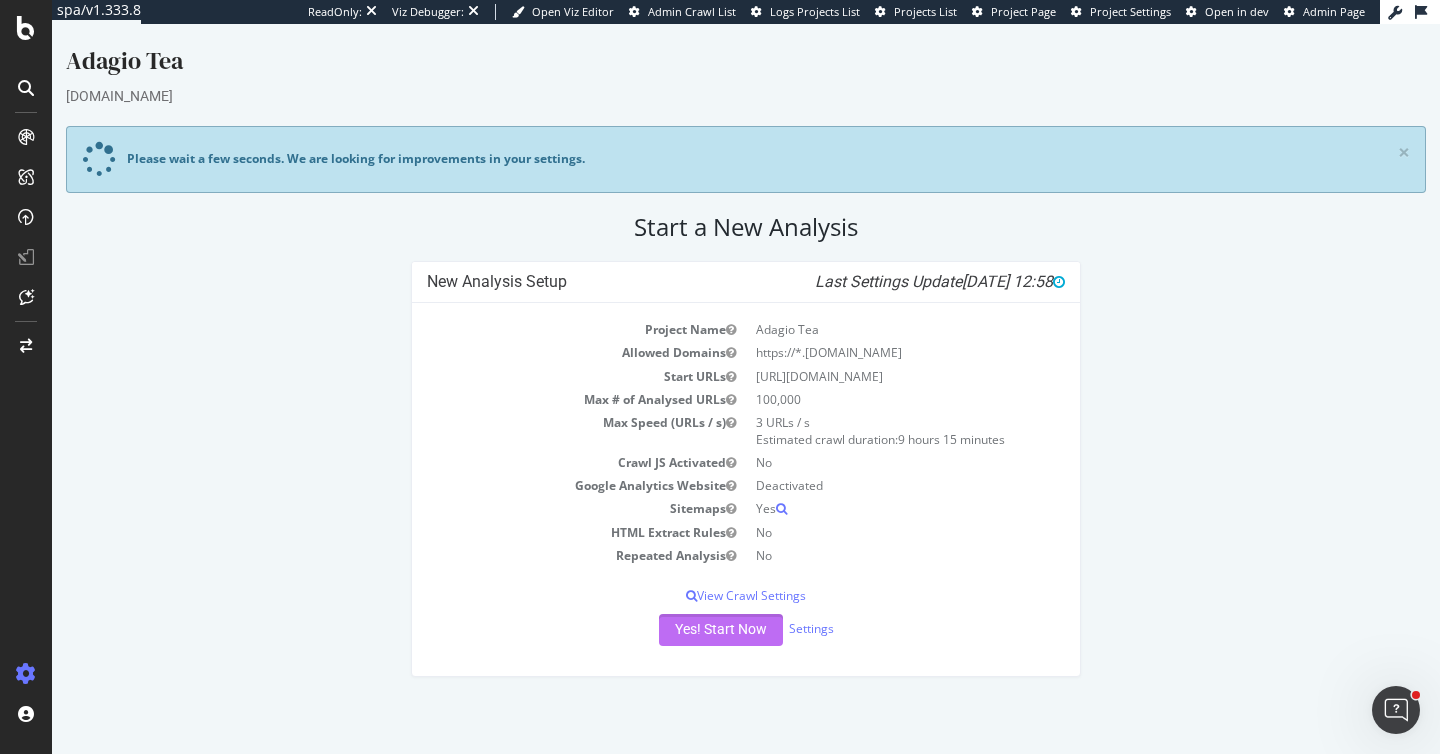 click on "Yes! Start Now" at bounding box center (721, 630) 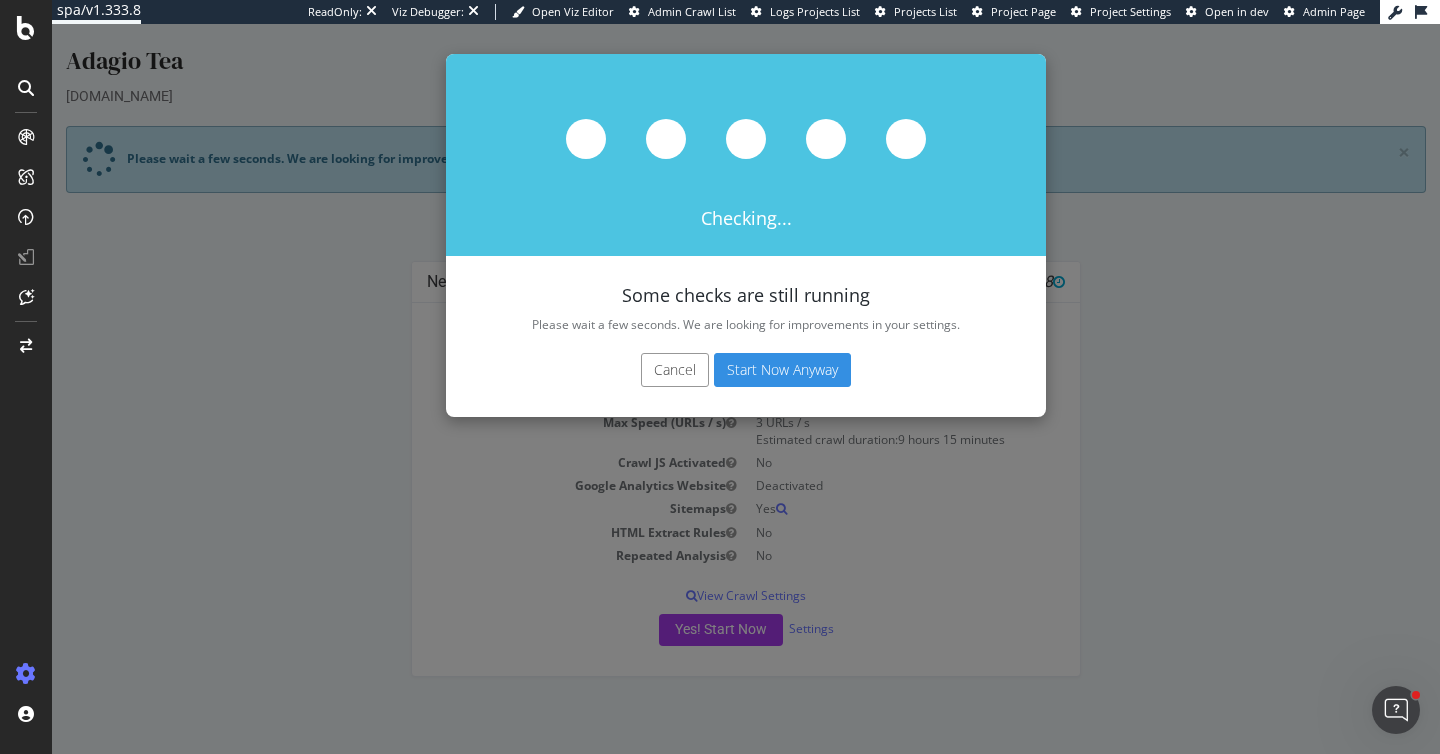 click on "Start Now Anyway" at bounding box center [782, 370] 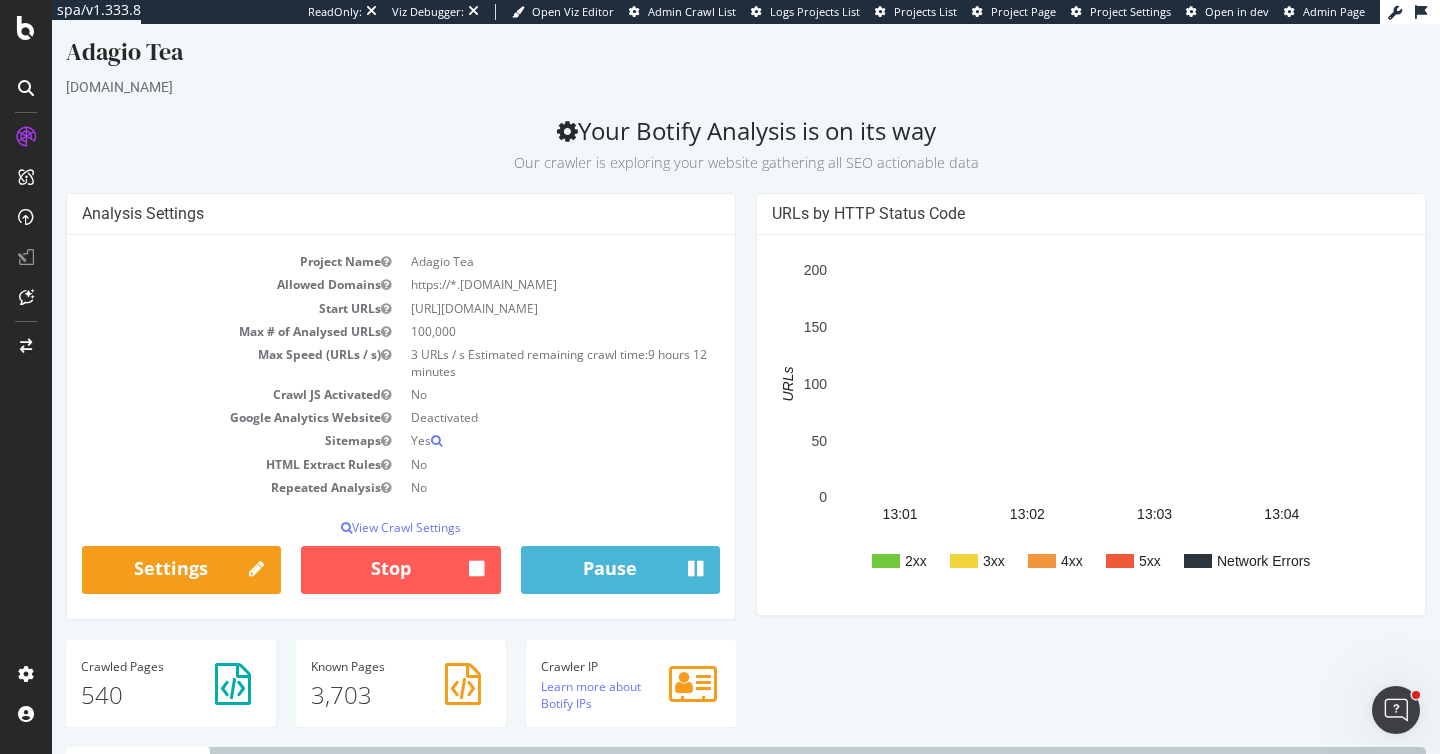 scroll, scrollTop: 0, scrollLeft: 0, axis: both 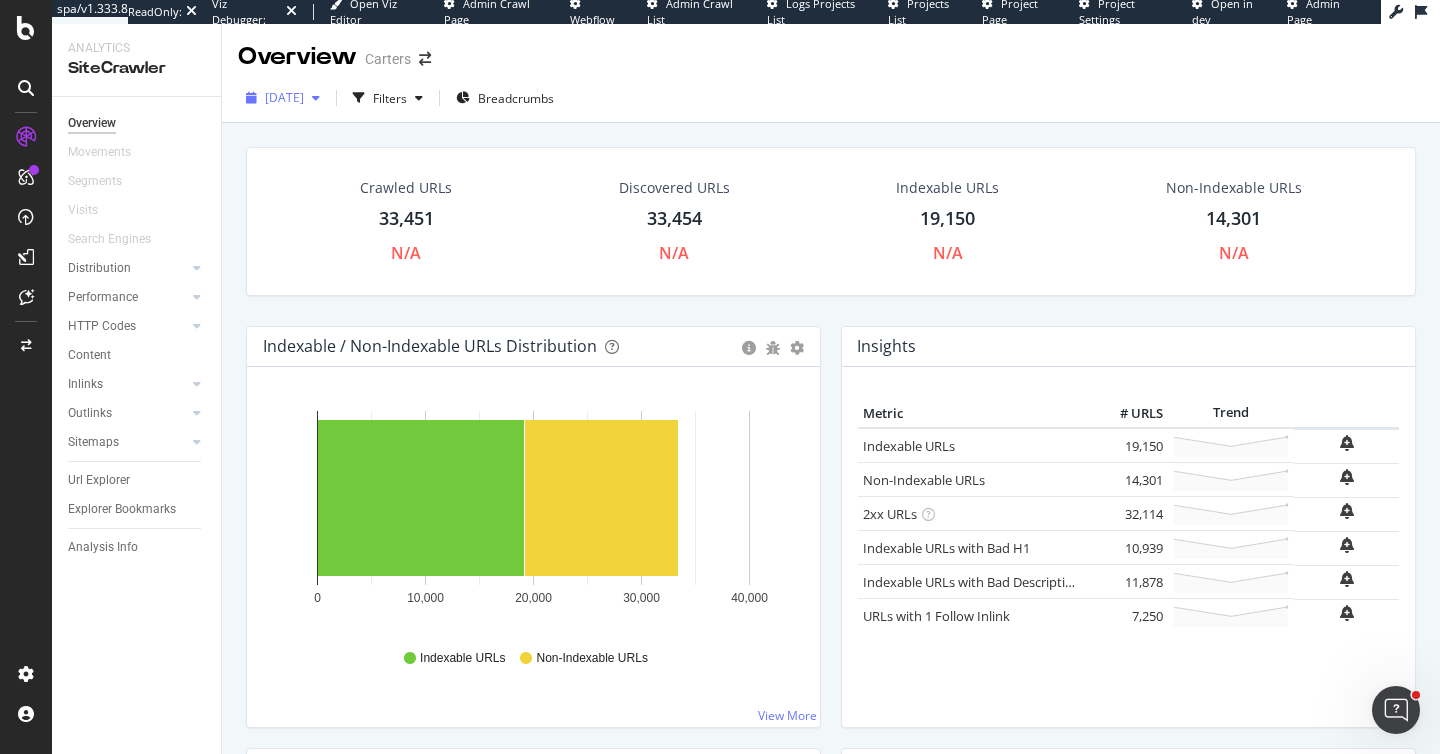 click on "2025 Jul. 21st" at bounding box center [284, 97] 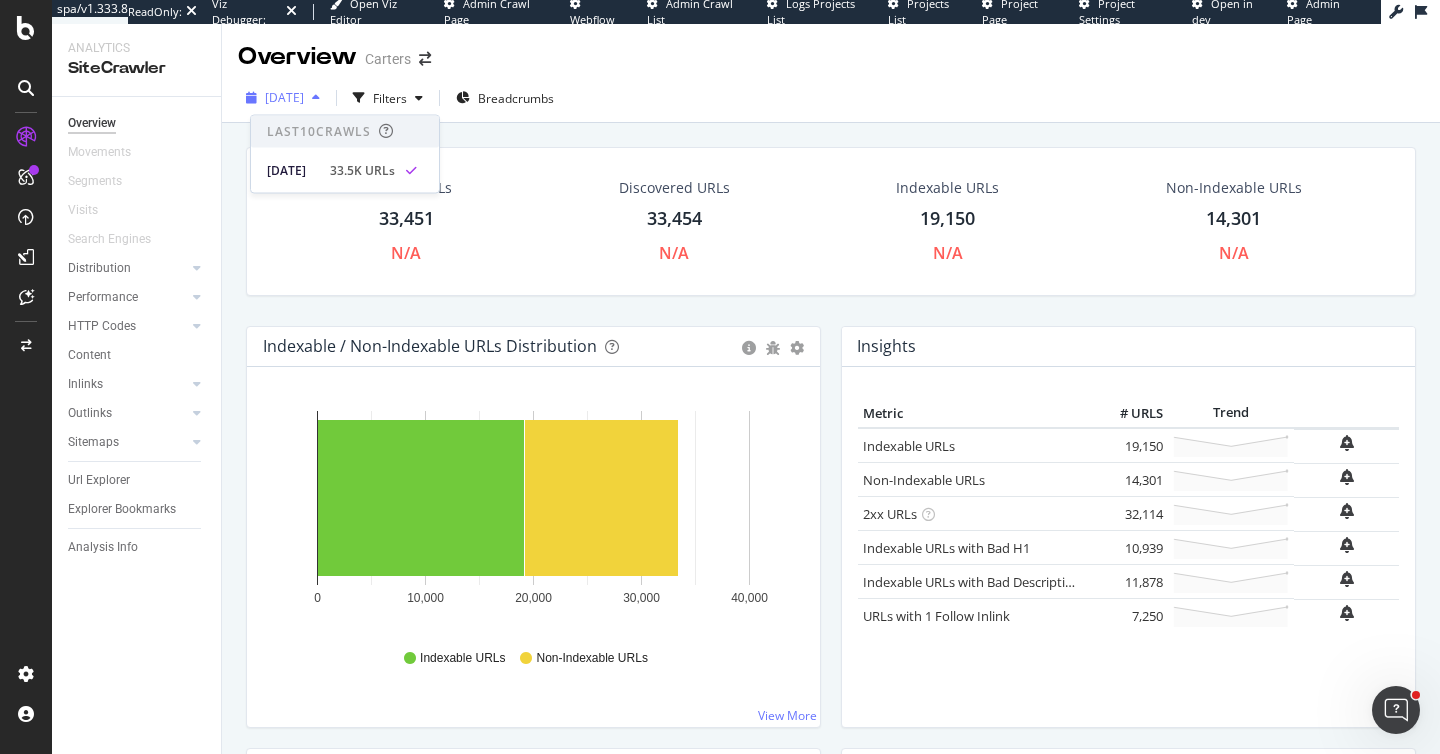 click on "2025 Jul. 21st" at bounding box center (284, 97) 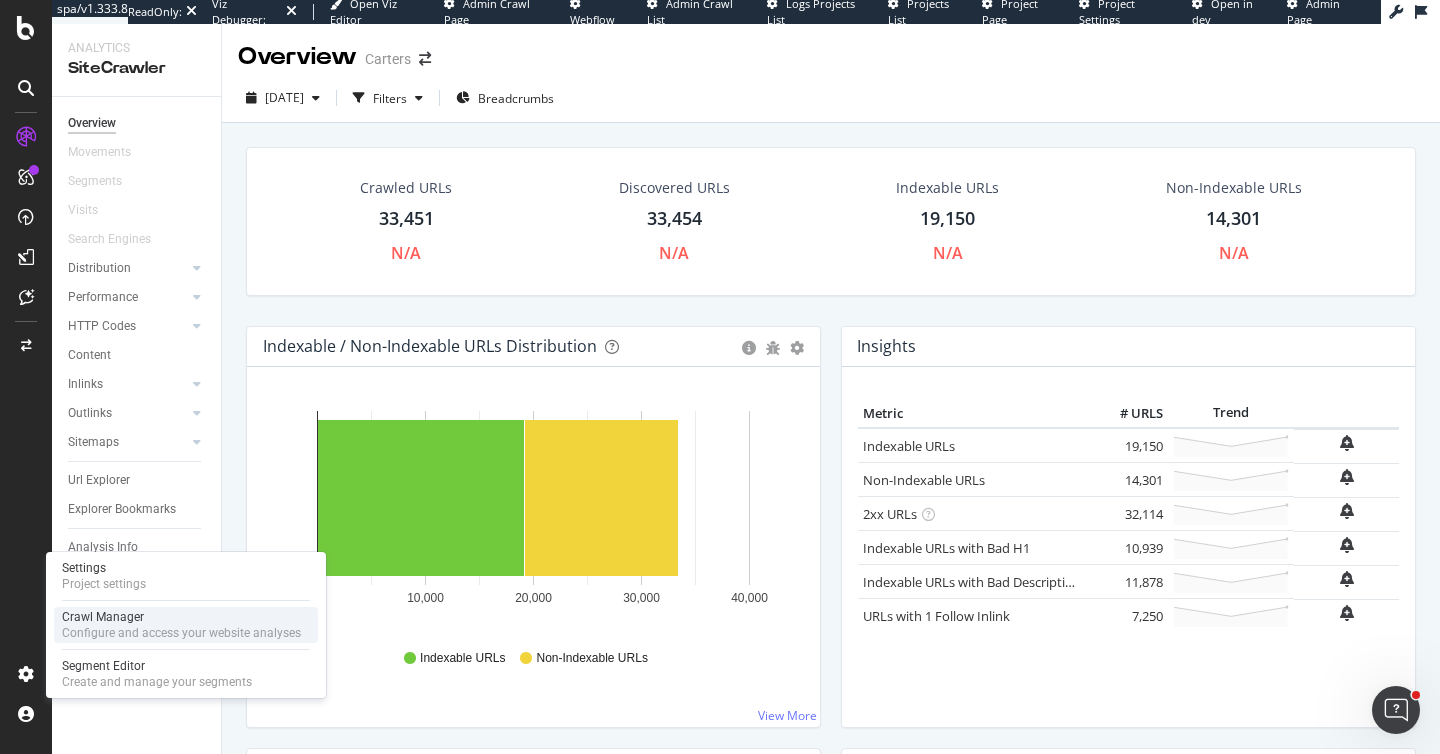 click on "Configure and access your website analyses" at bounding box center (181, 633) 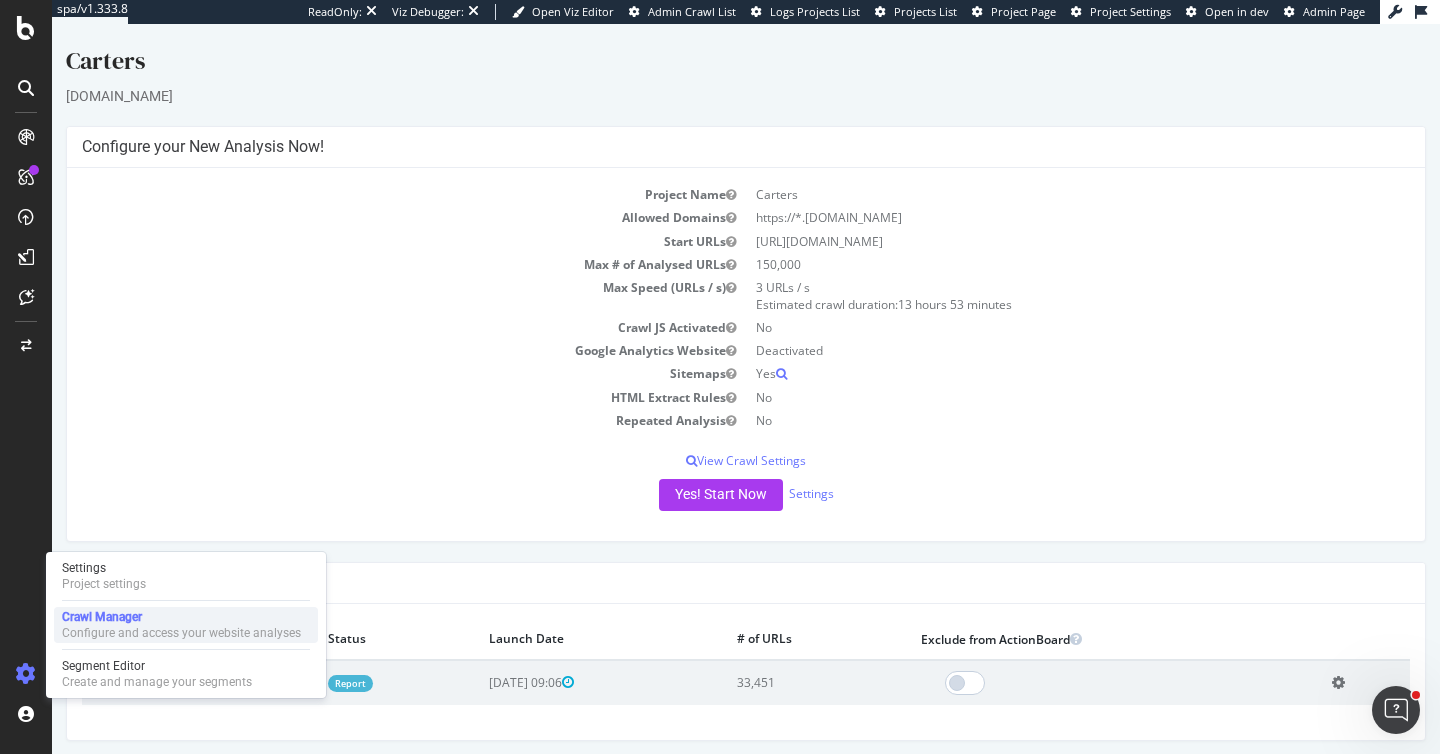 scroll, scrollTop: 0, scrollLeft: 0, axis: both 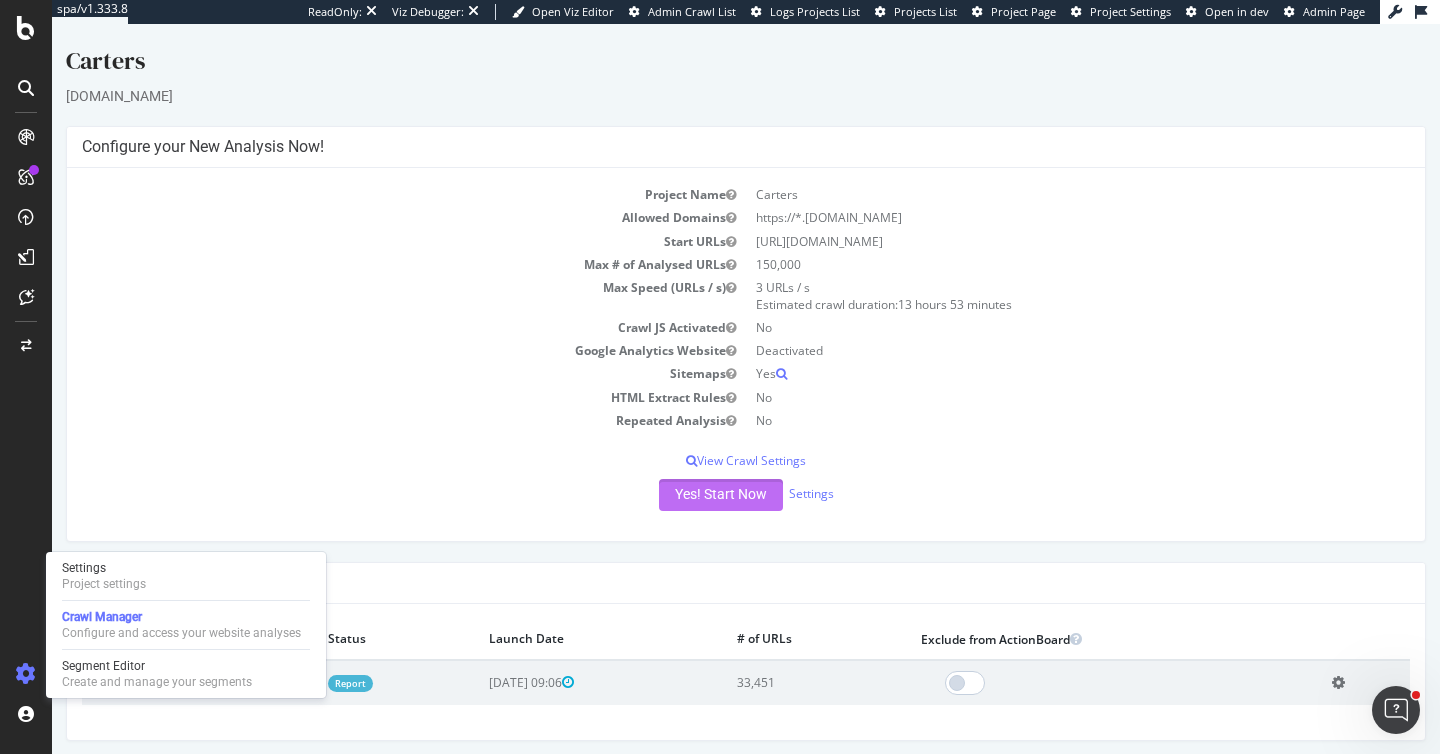 click on "Yes! Start Now" at bounding box center (721, 495) 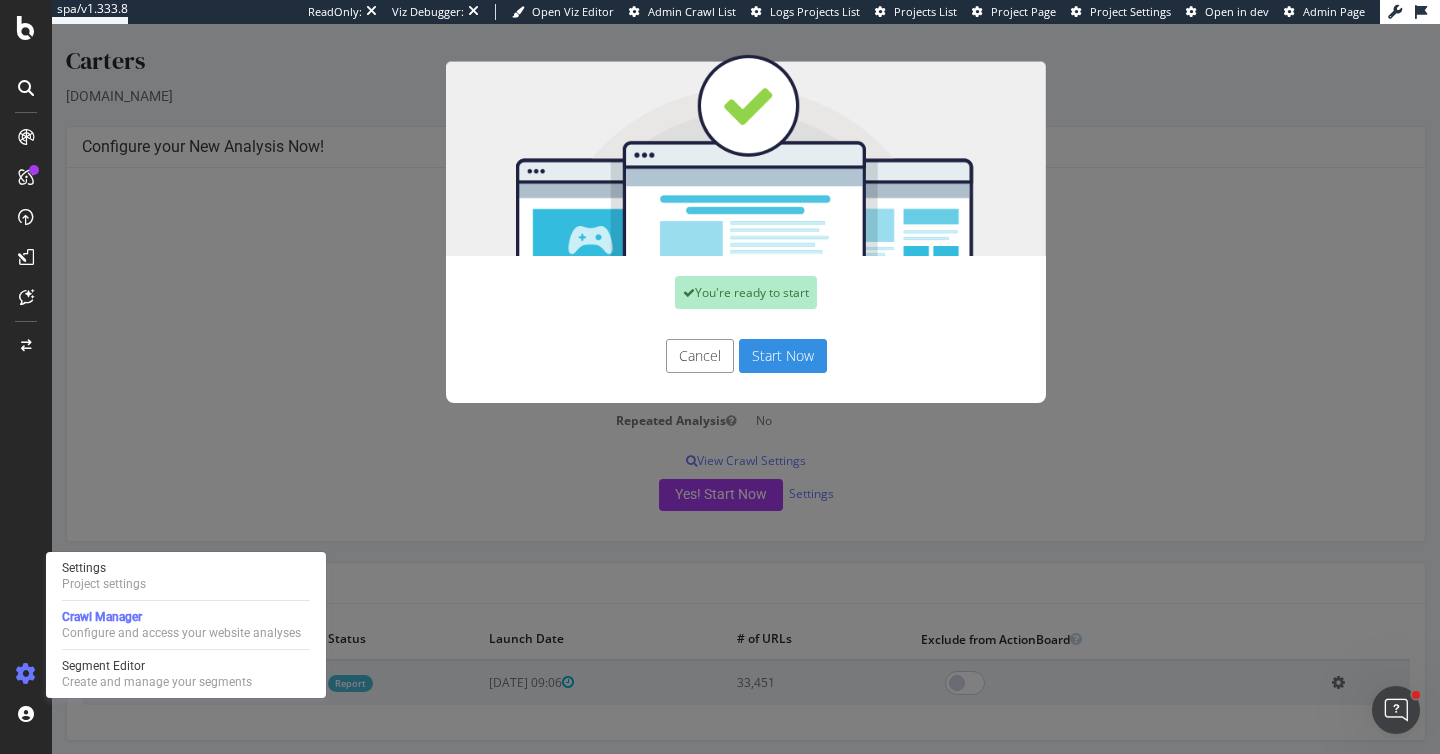 click on "Start Now" at bounding box center [783, 356] 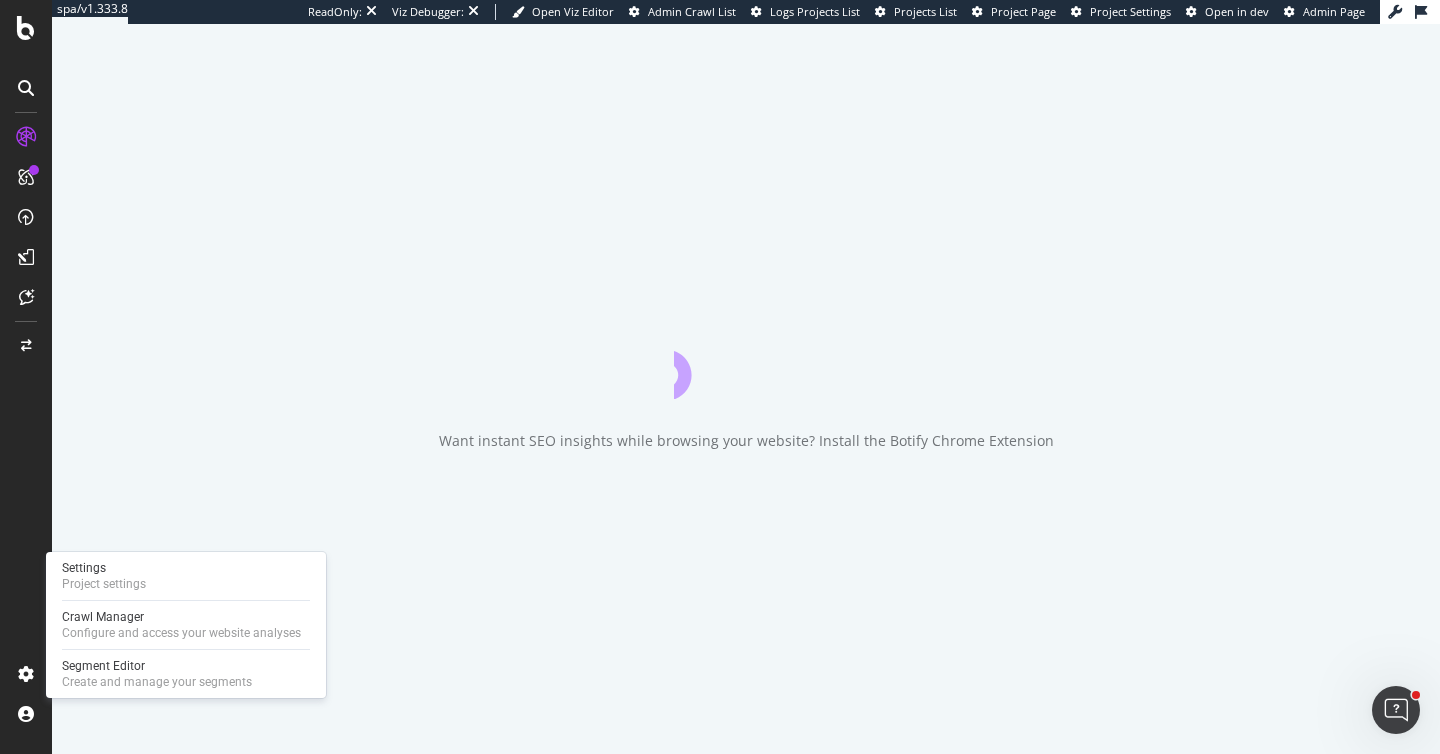 scroll, scrollTop: 0, scrollLeft: 0, axis: both 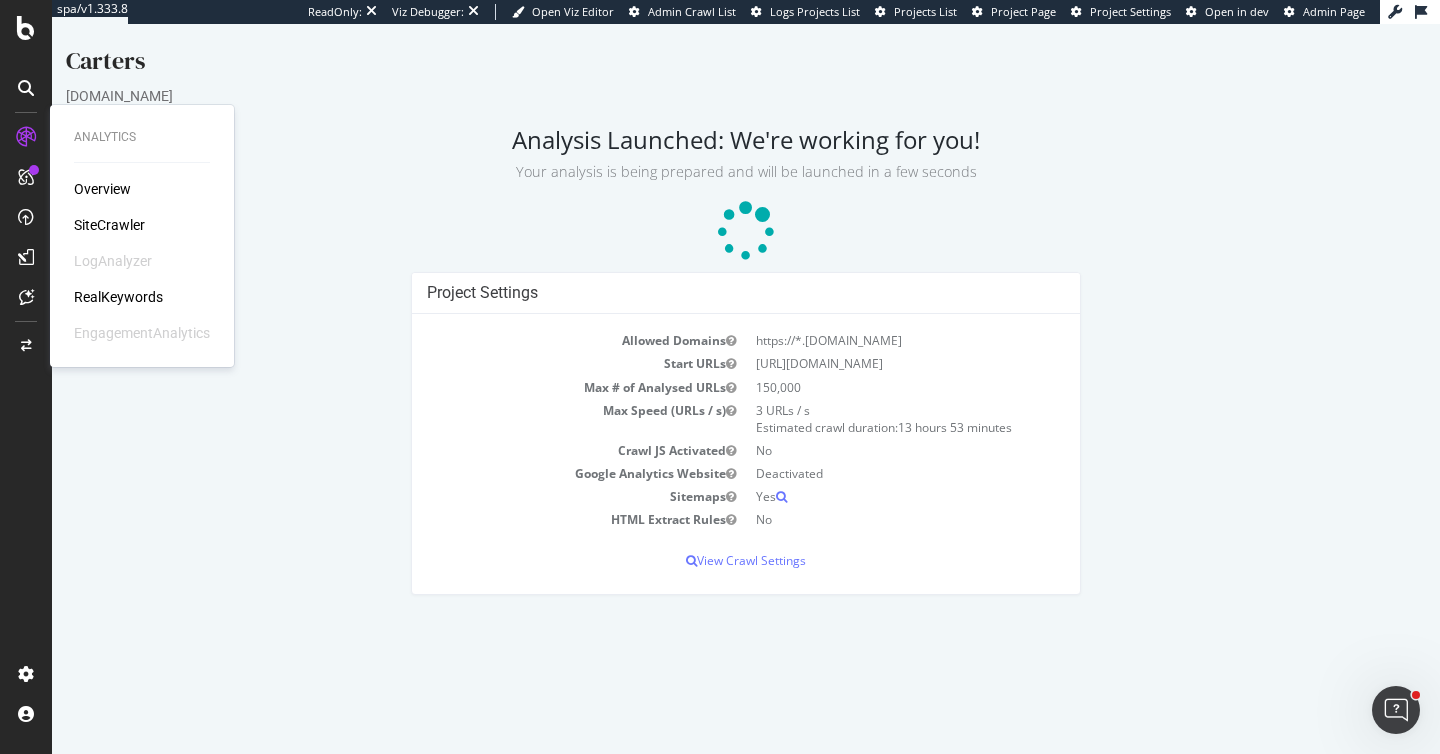 click on "SiteCrawler" at bounding box center (109, 225) 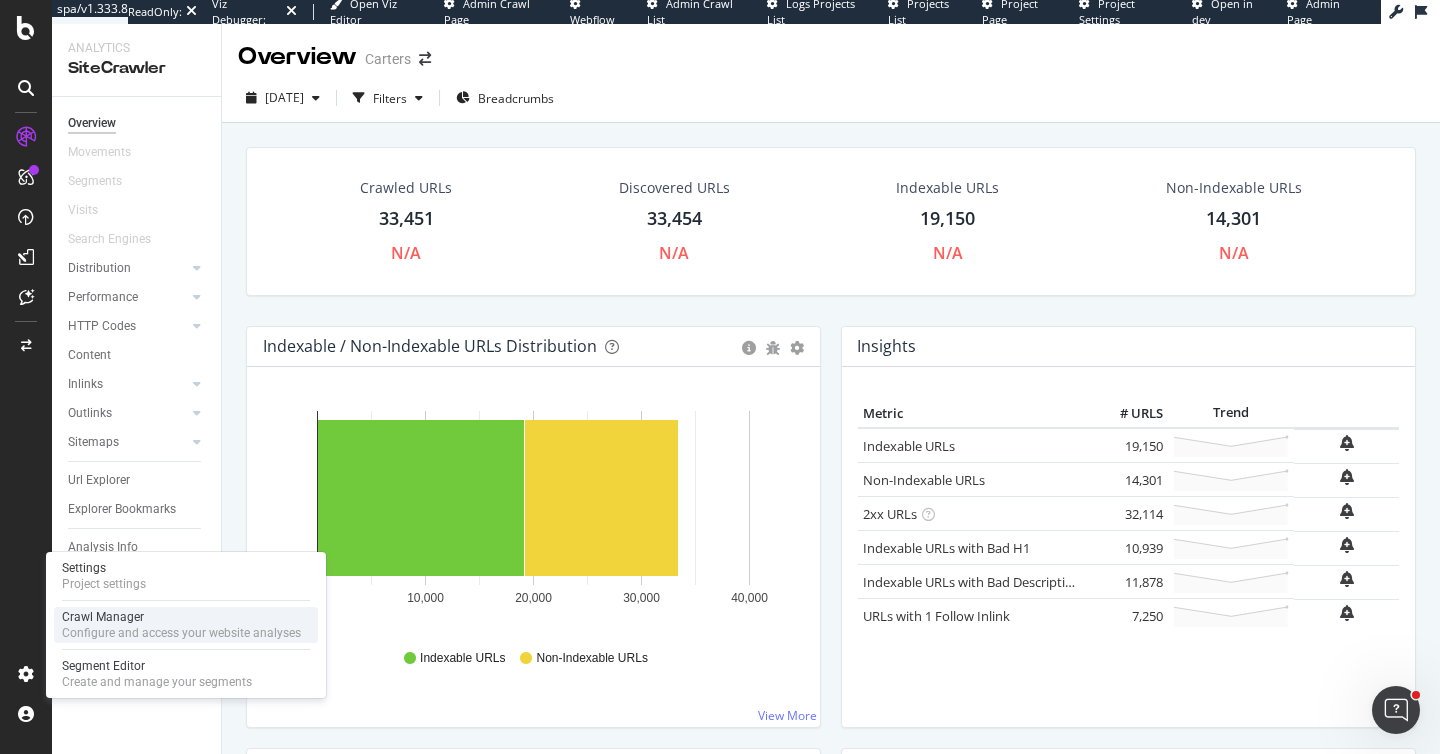 click on "Crawl Manager" at bounding box center (181, 617) 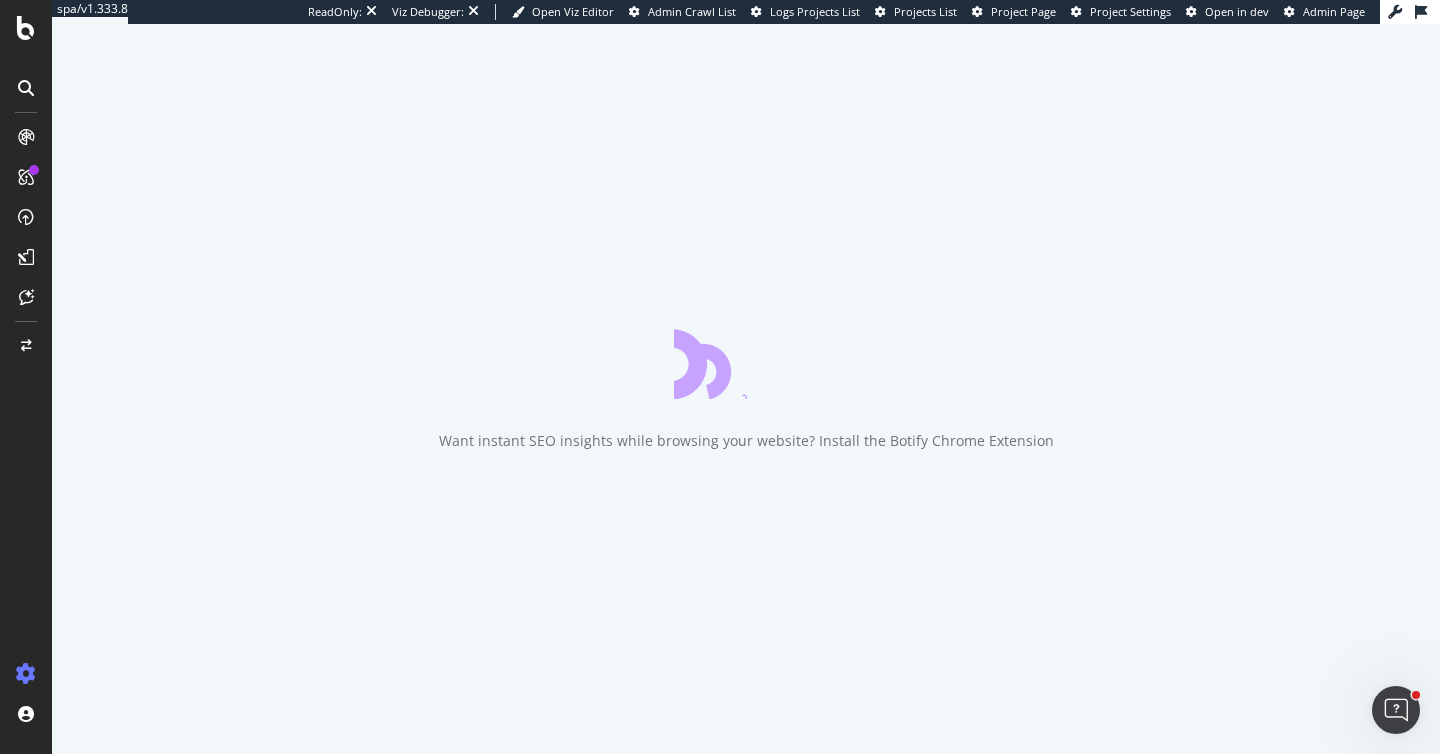 scroll, scrollTop: 0, scrollLeft: 0, axis: both 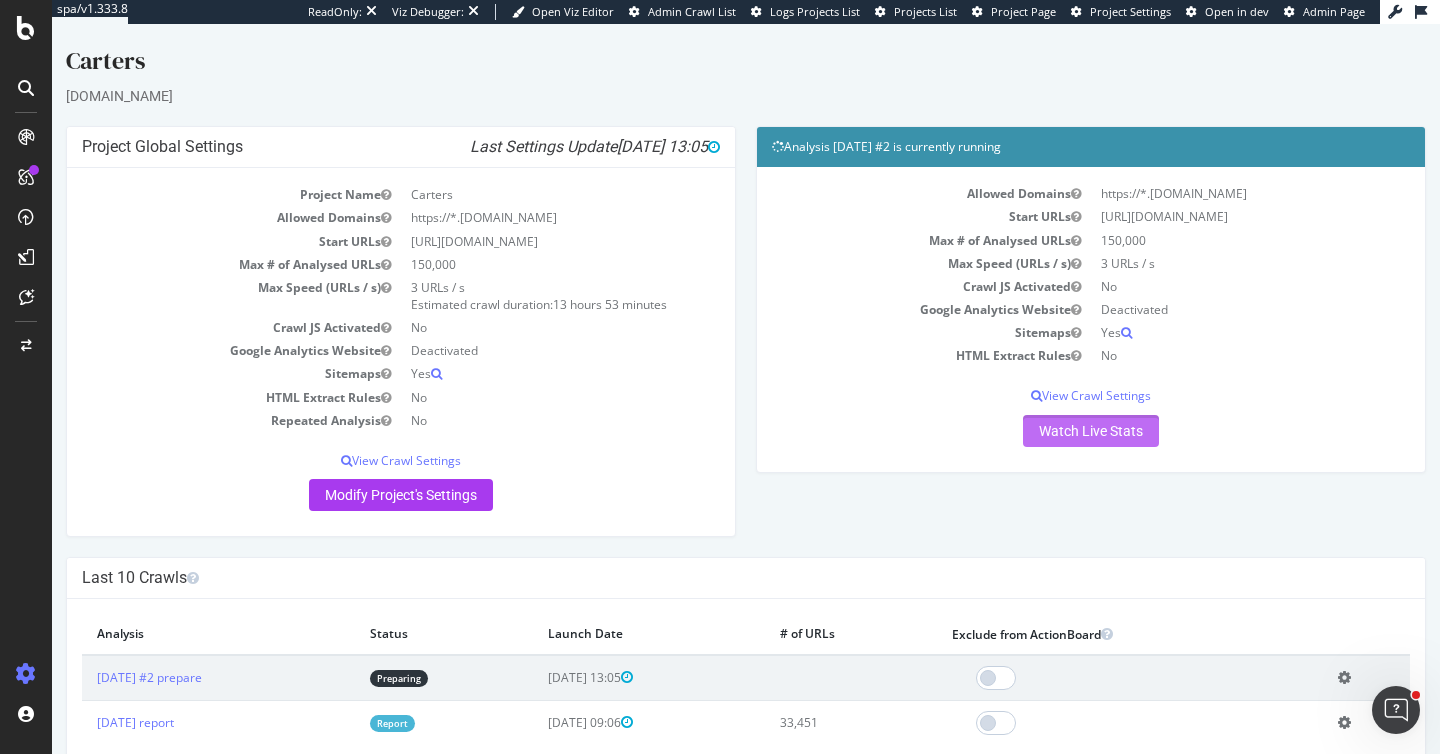 click on "Watch Live Stats" at bounding box center [1091, 431] 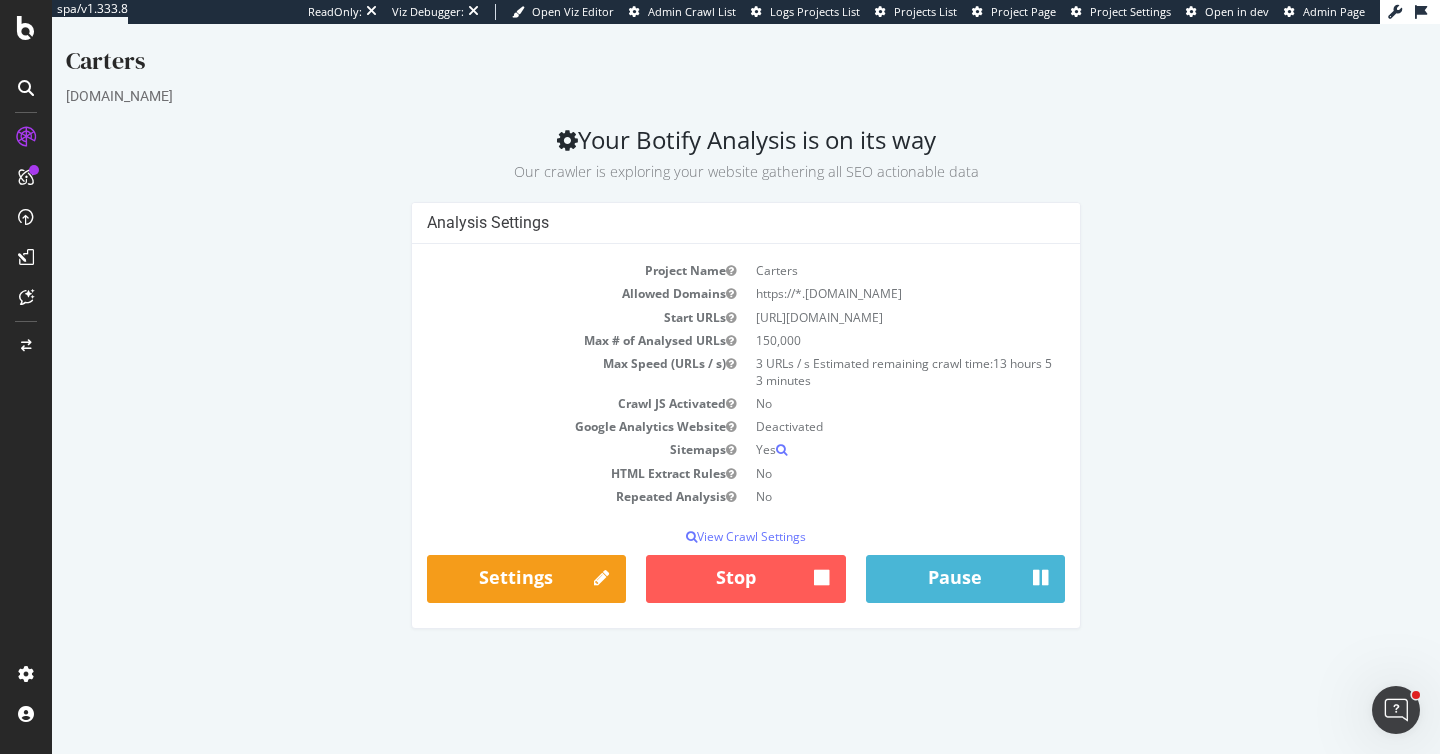 scroll, scrollTop: 0, scrollLeft: 0, axis: both 